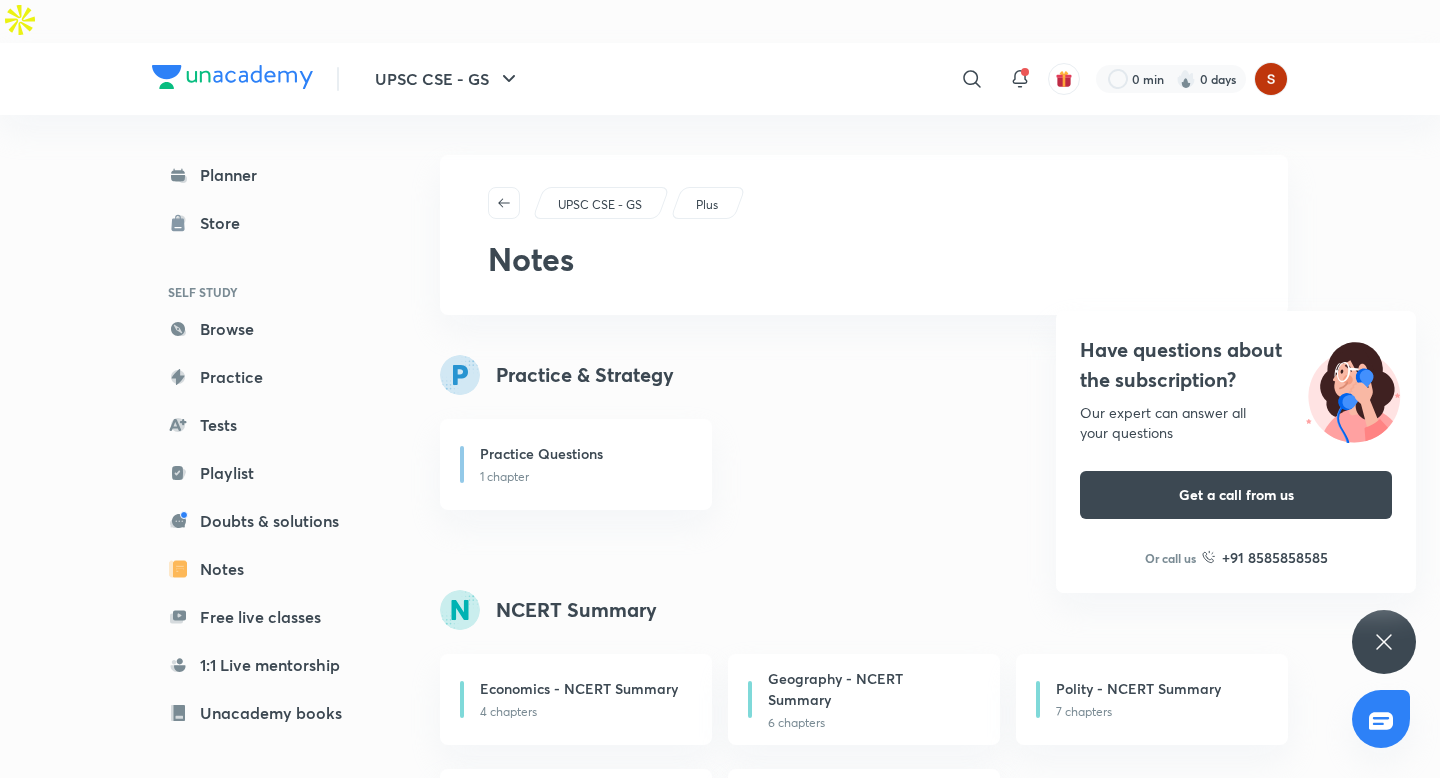 scroll, scrollTop: 525, scrollLeft: 0, axis: vertical 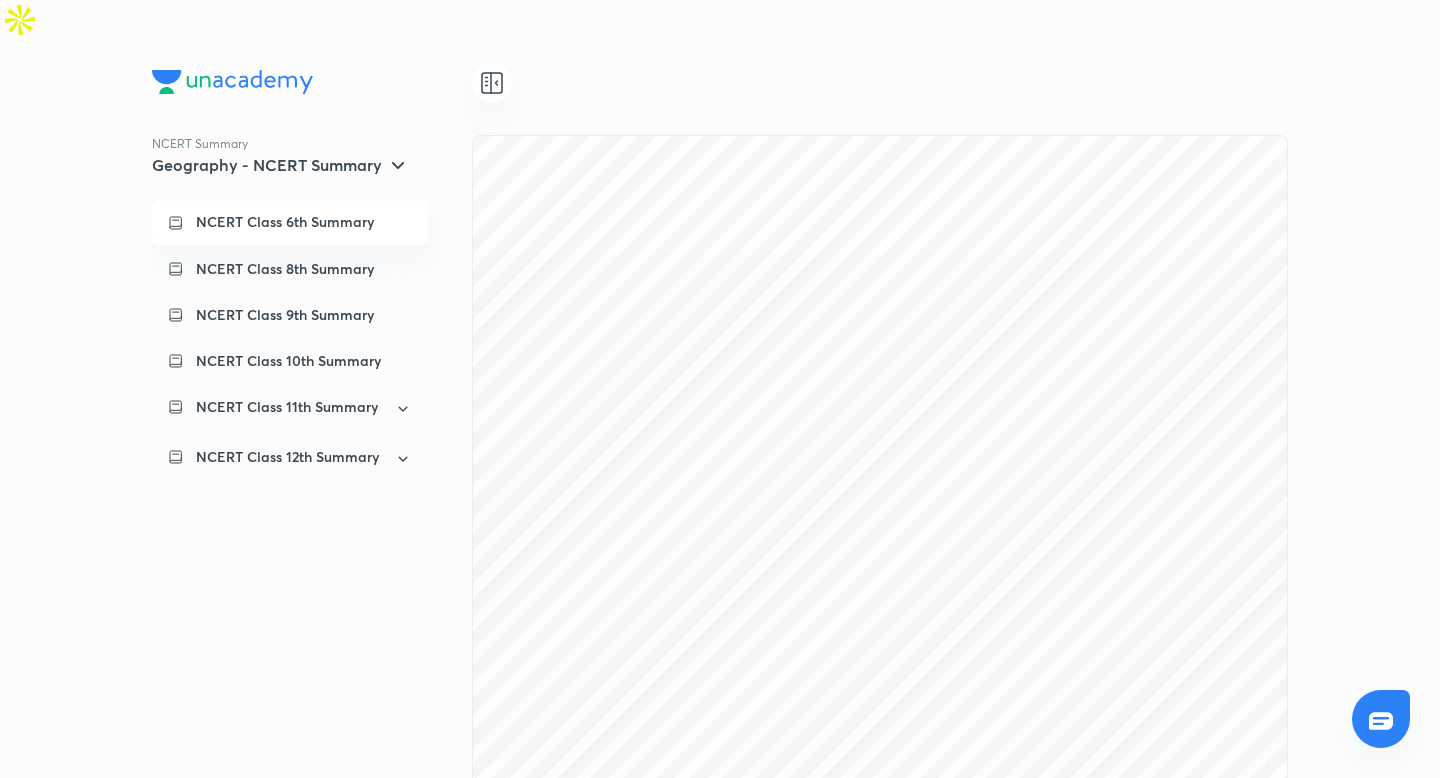 click at bounding box center [232, 82] 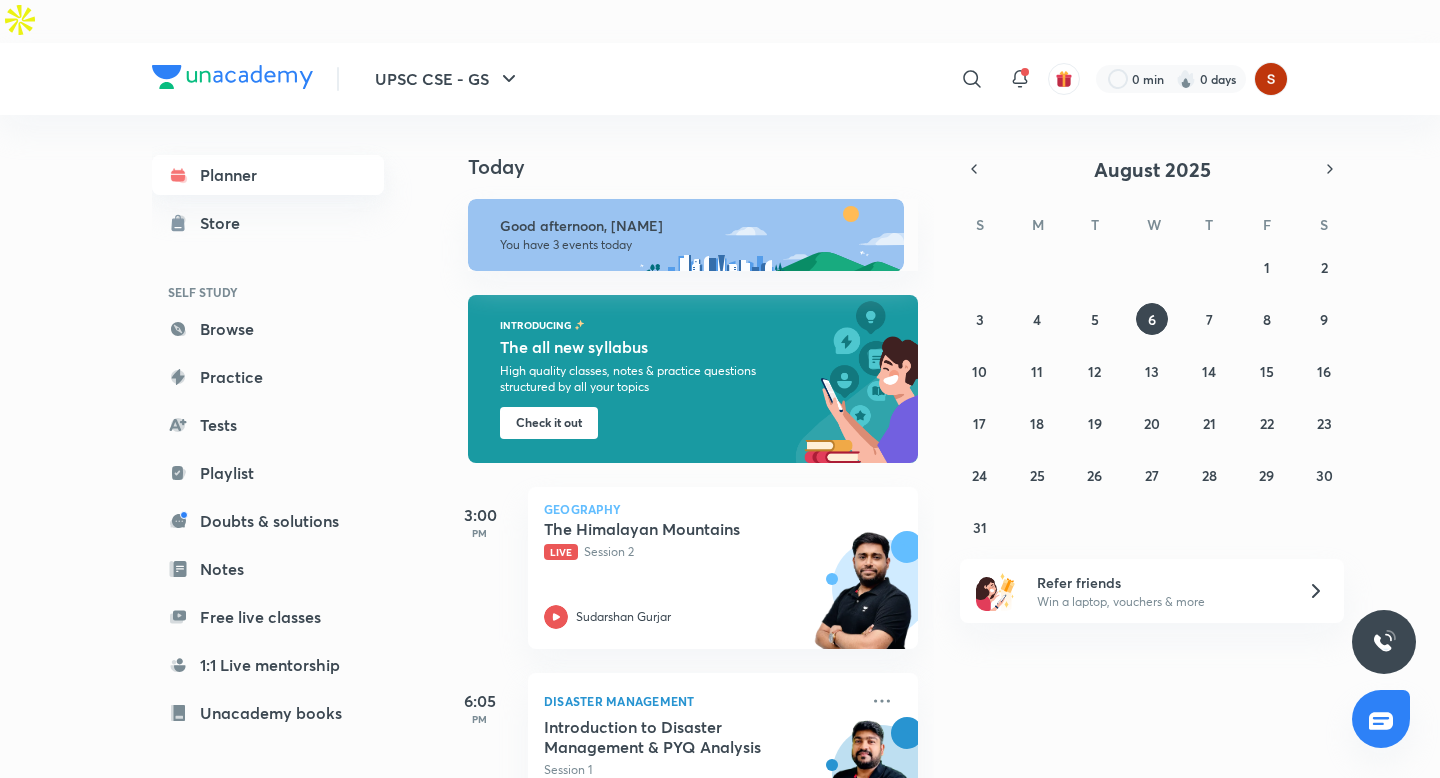 click on "Planner" at bounding box center (268, 175) 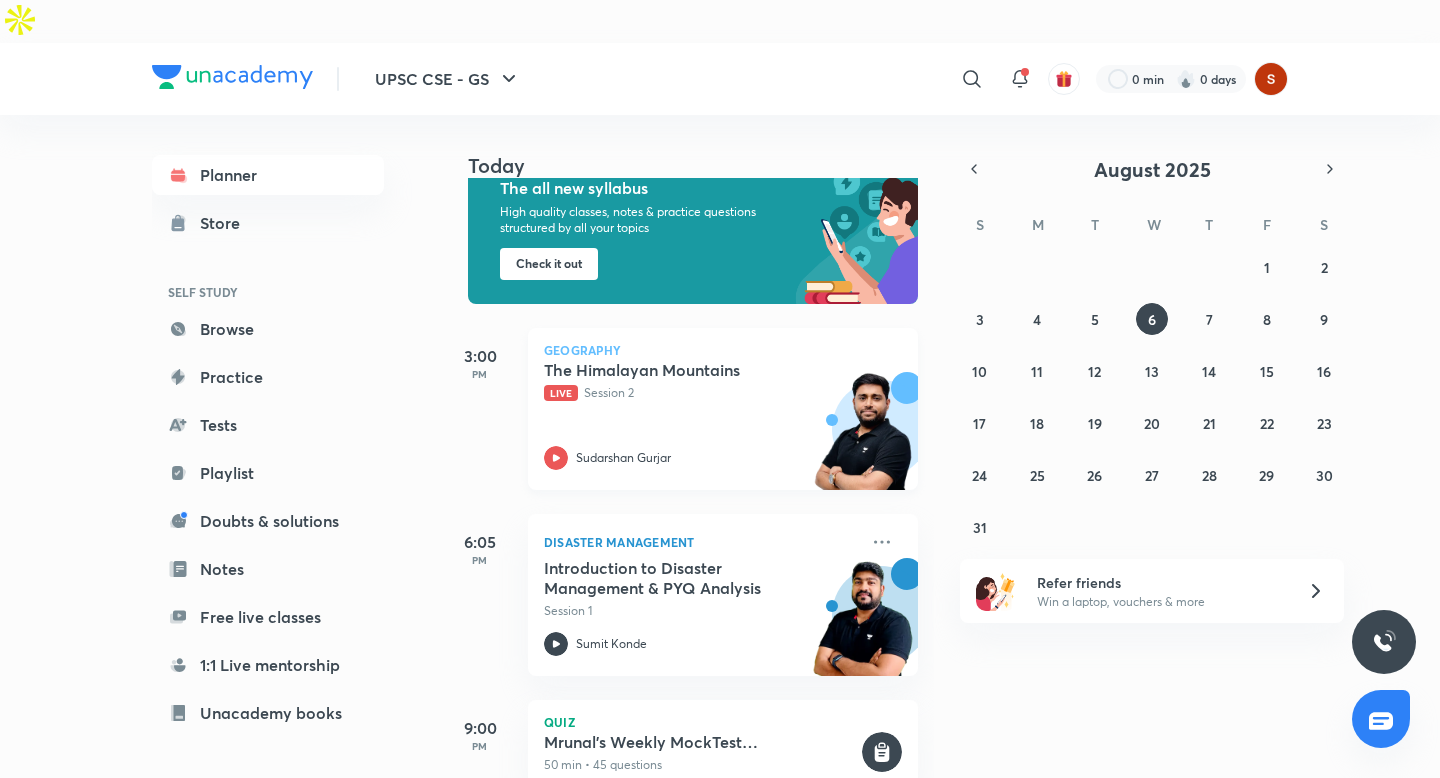 scroll, scrollTop: 162, scrollLeft: 0, axis: vertical 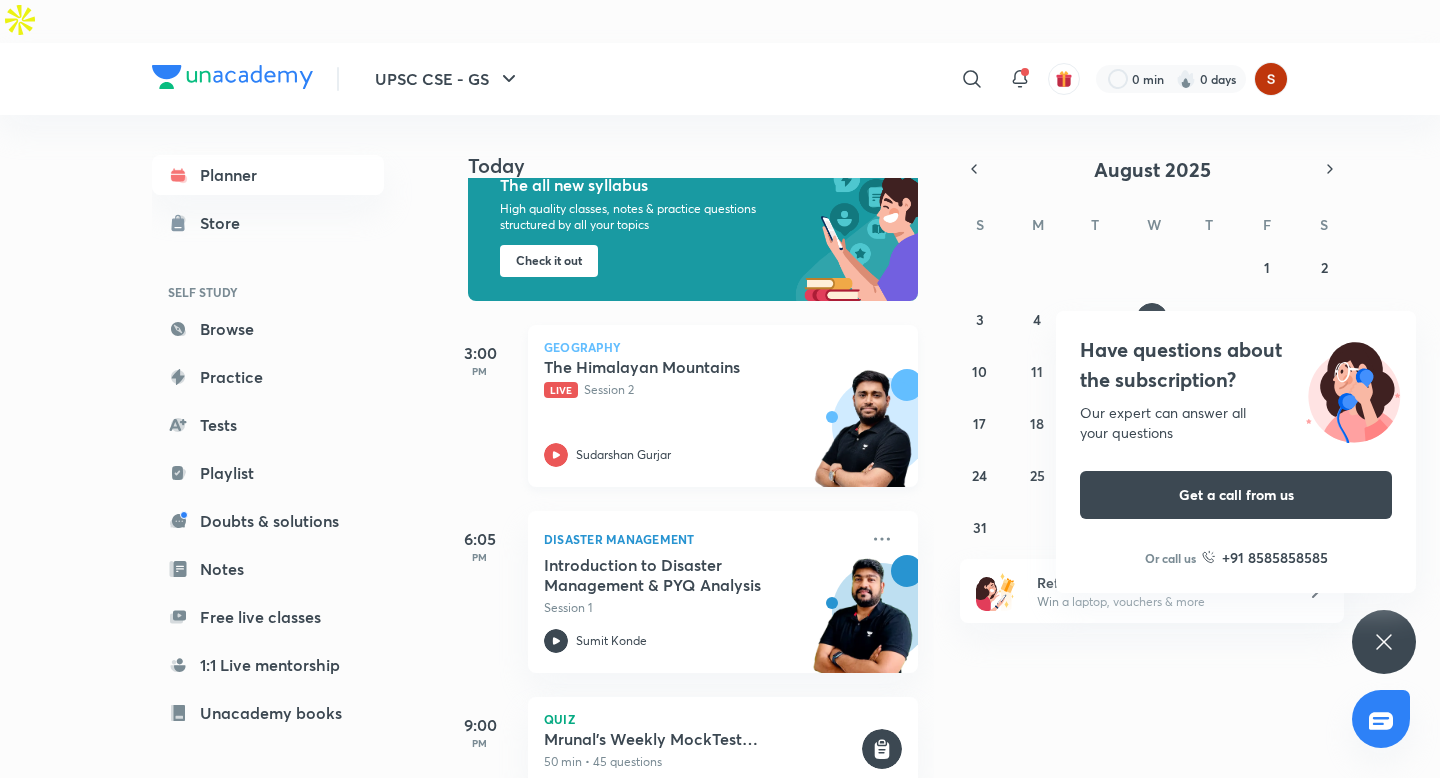 click 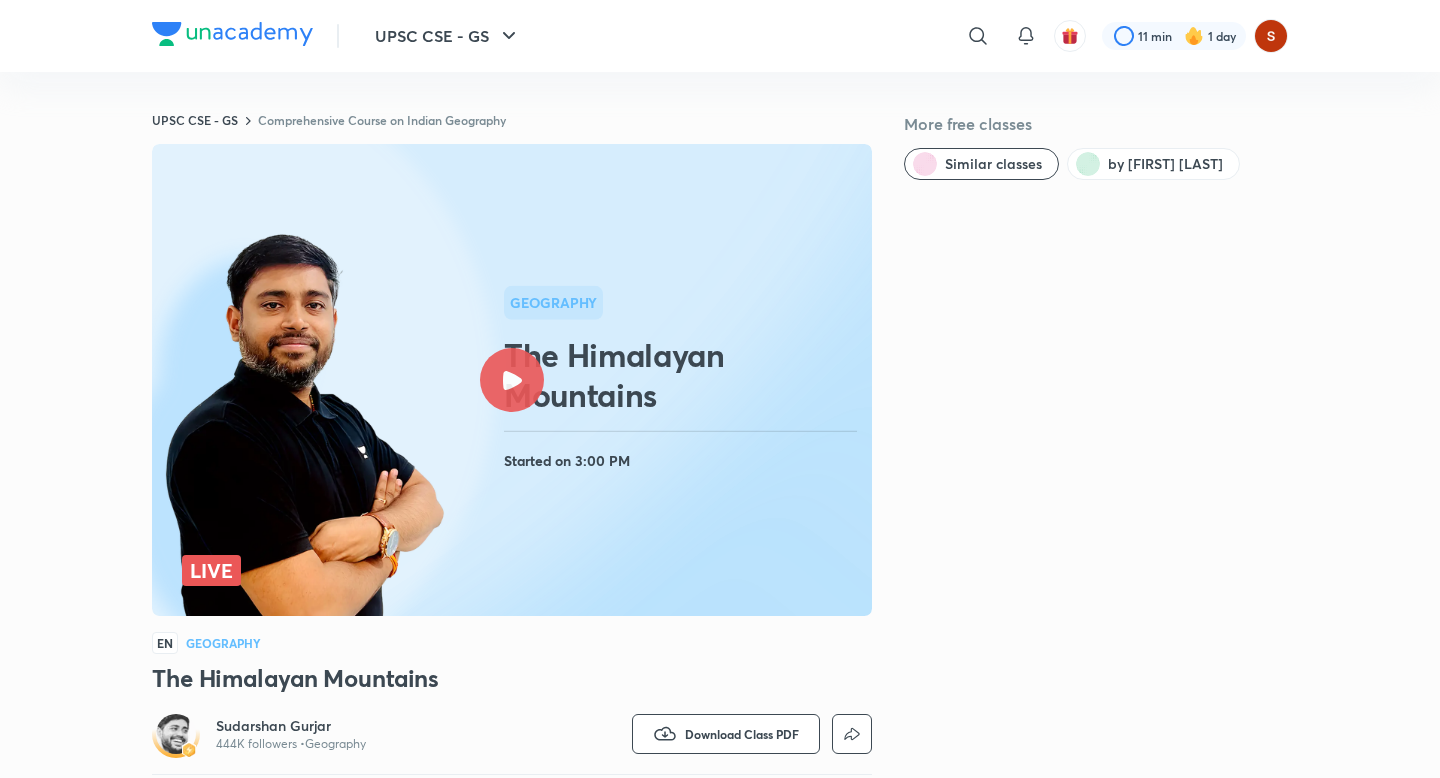 scroll, scrollTop: 0, scrollLeft: 0, axis: both 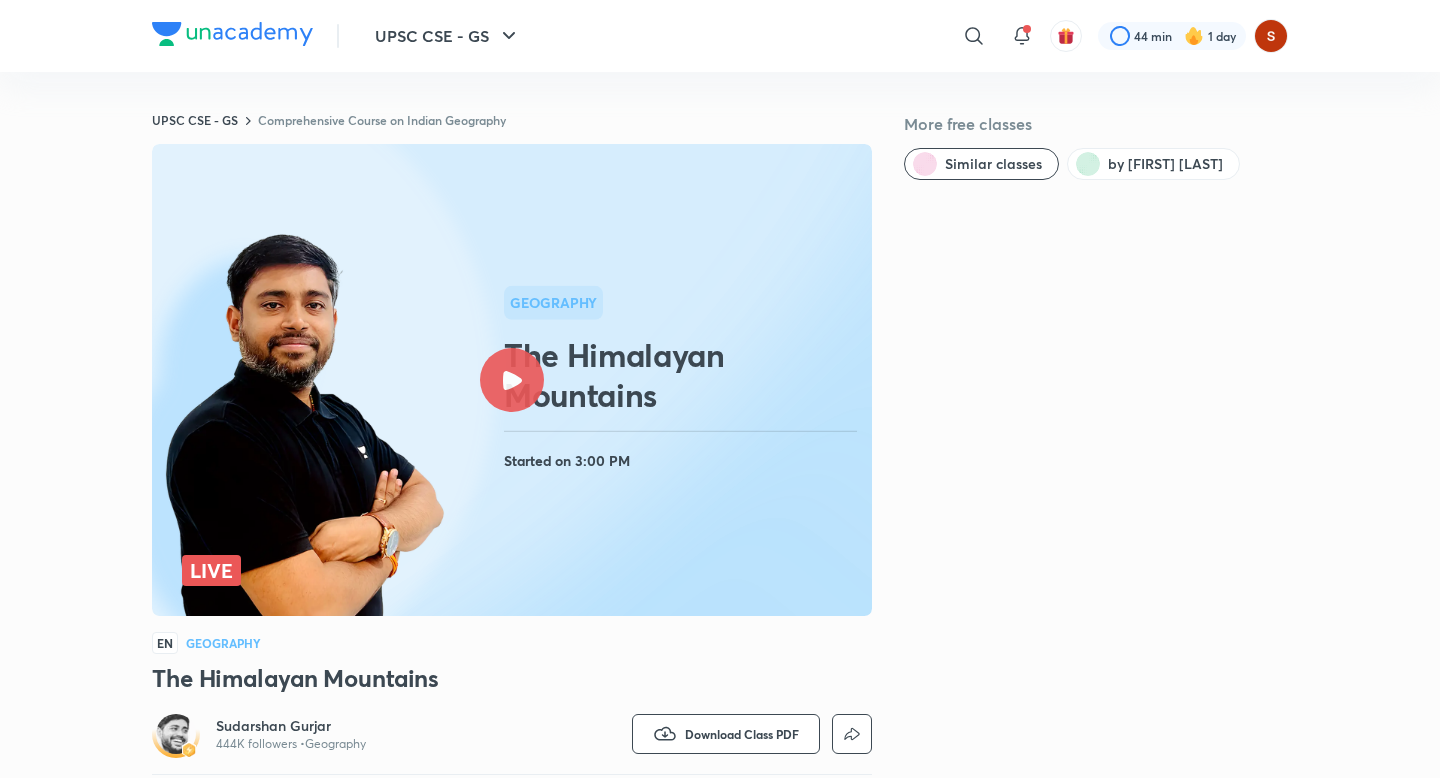 click at bounding box center [512, 380] 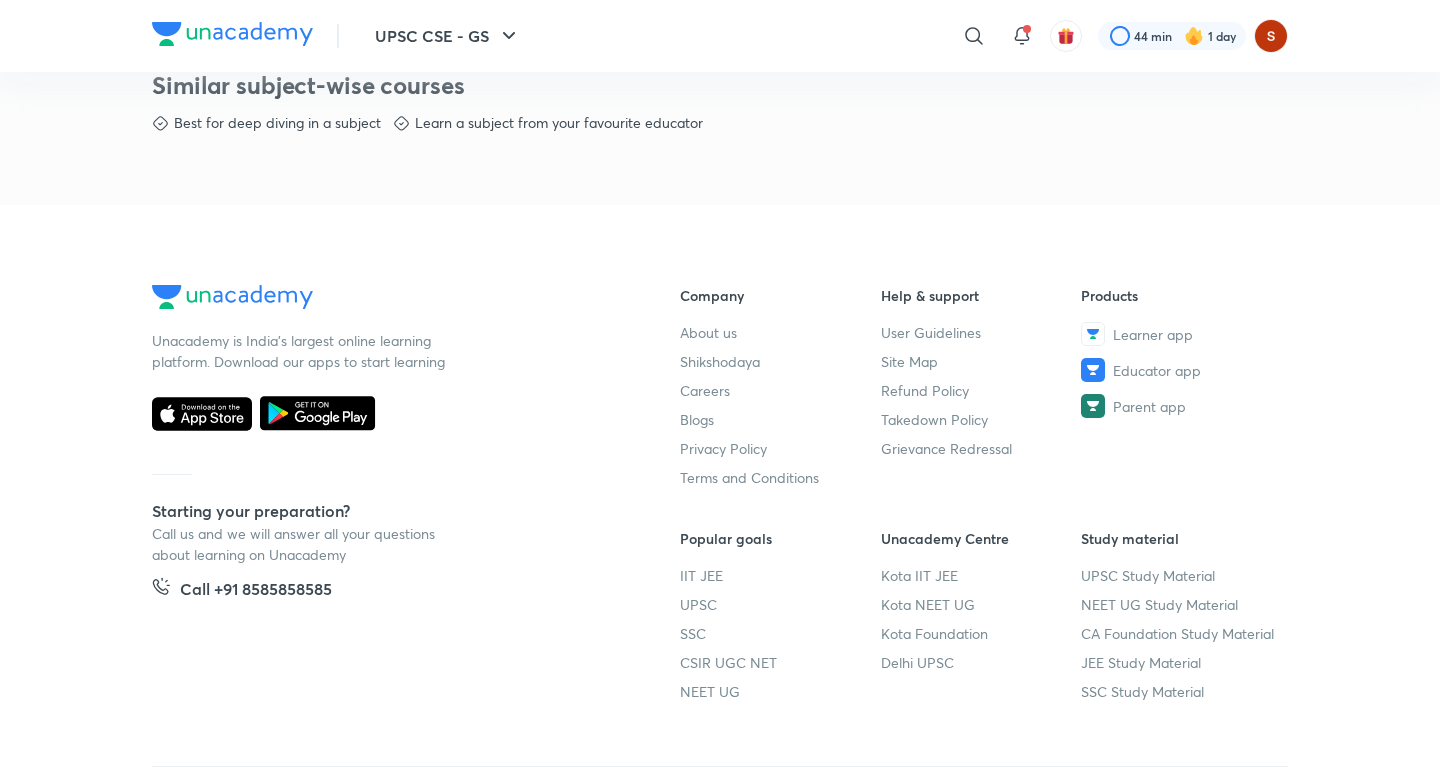 scroll, scrollTop: 1053, scrollLeft: 0, axis: vertical 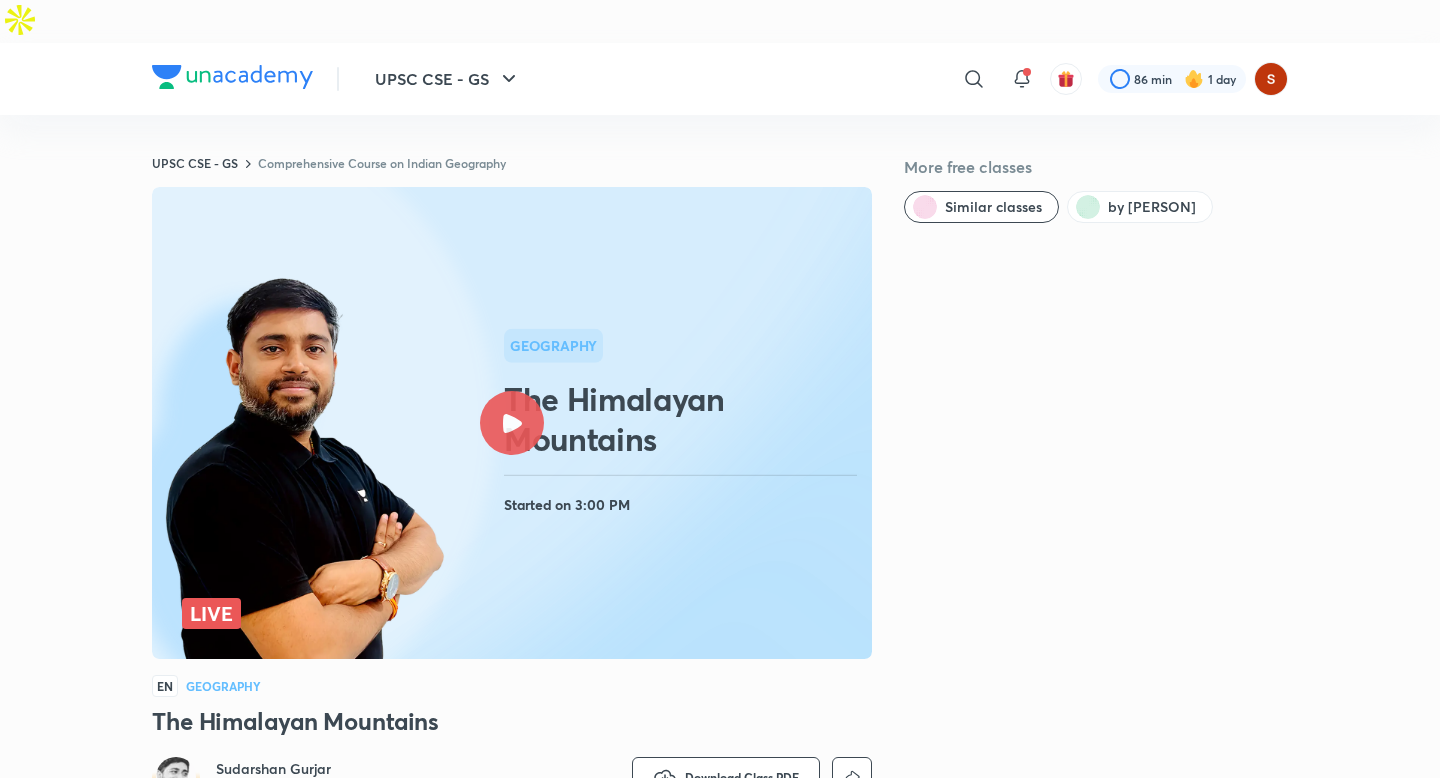 click at bounding box center (512, 423) 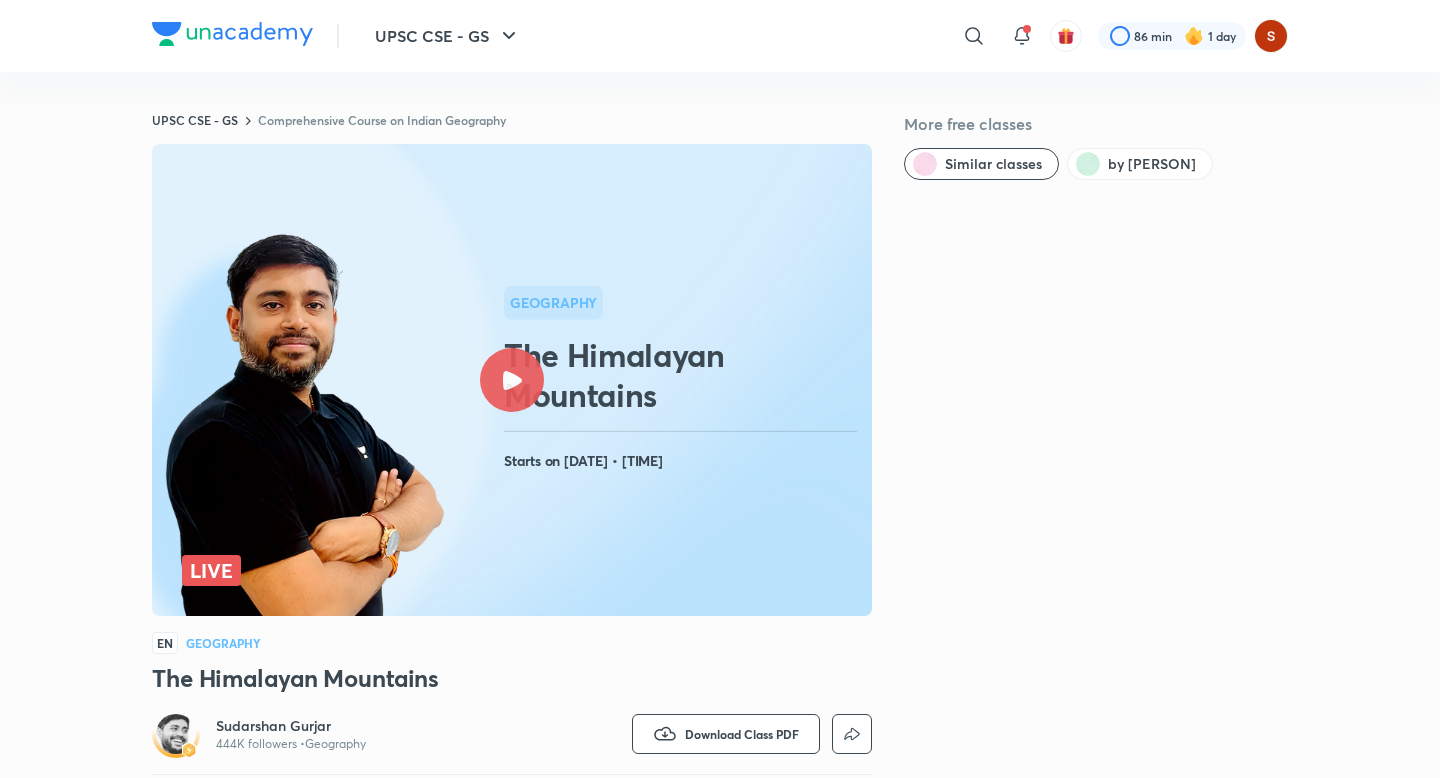 scroll, scrollTop: 0, scrollLeft: 0, axis: both 